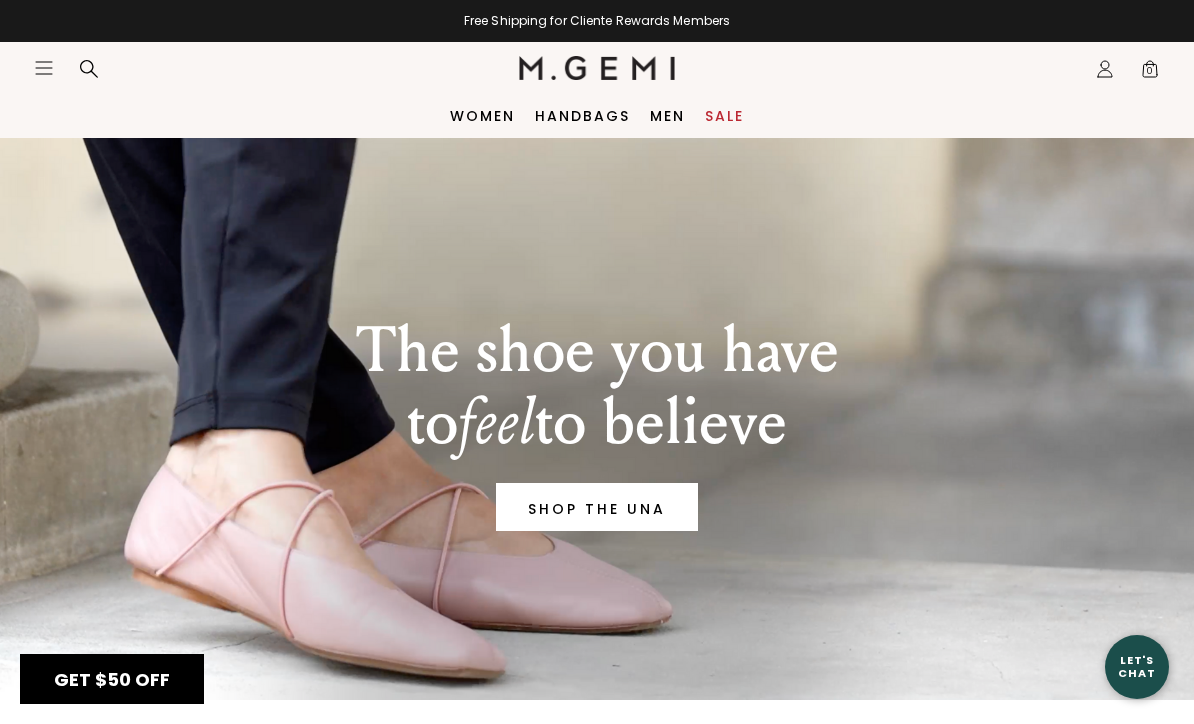scroll, scrollTop: 0, scrollLeft: 0, axis: both 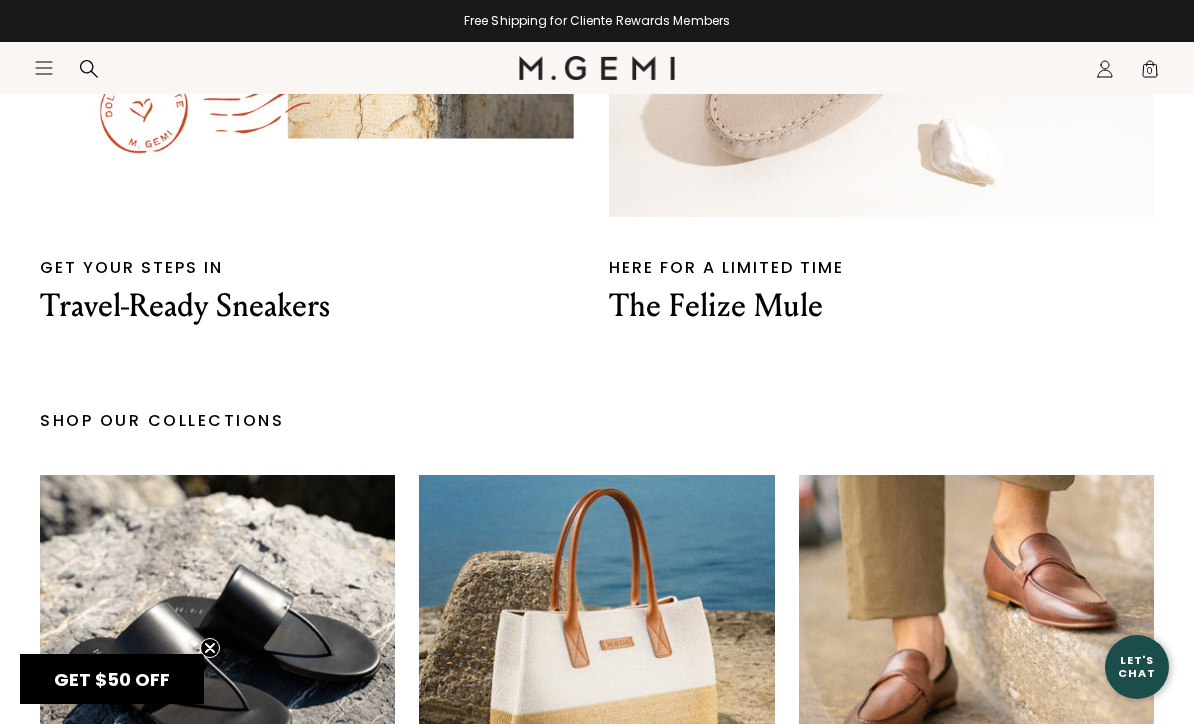 click on "Travel-Ready Sneakers" at bounding box center (312, 306) 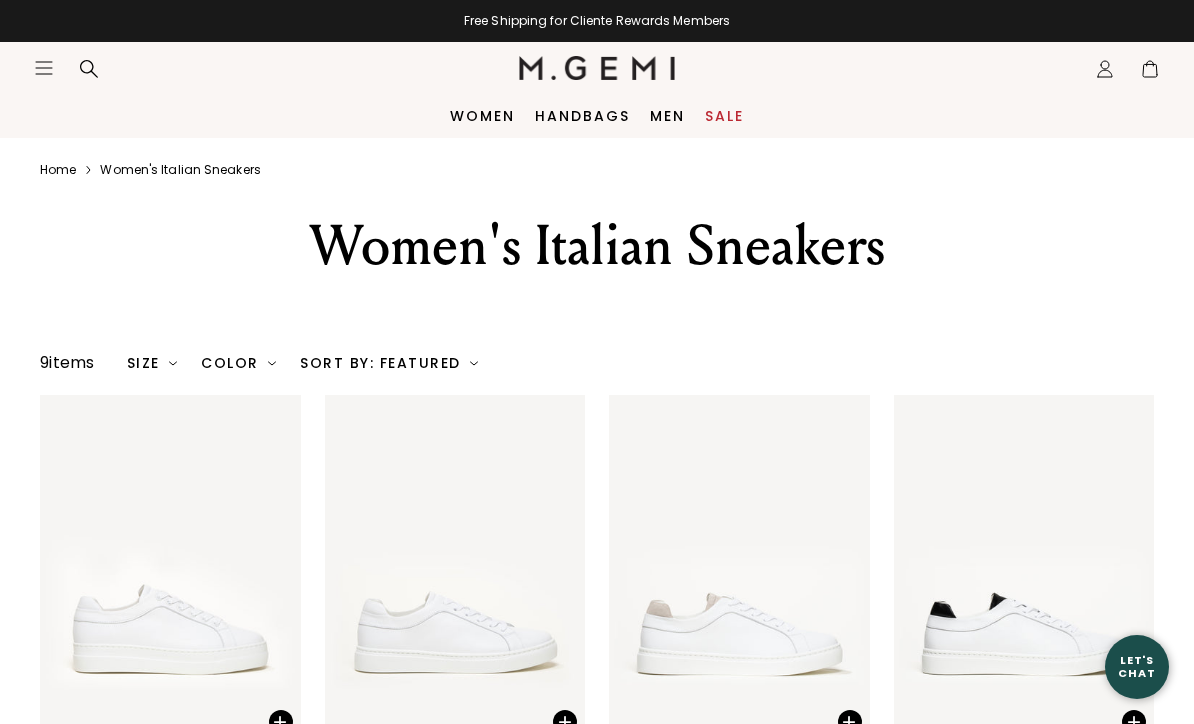 scroll, scrollTop: 0, scrollLeft: 0, axis: both 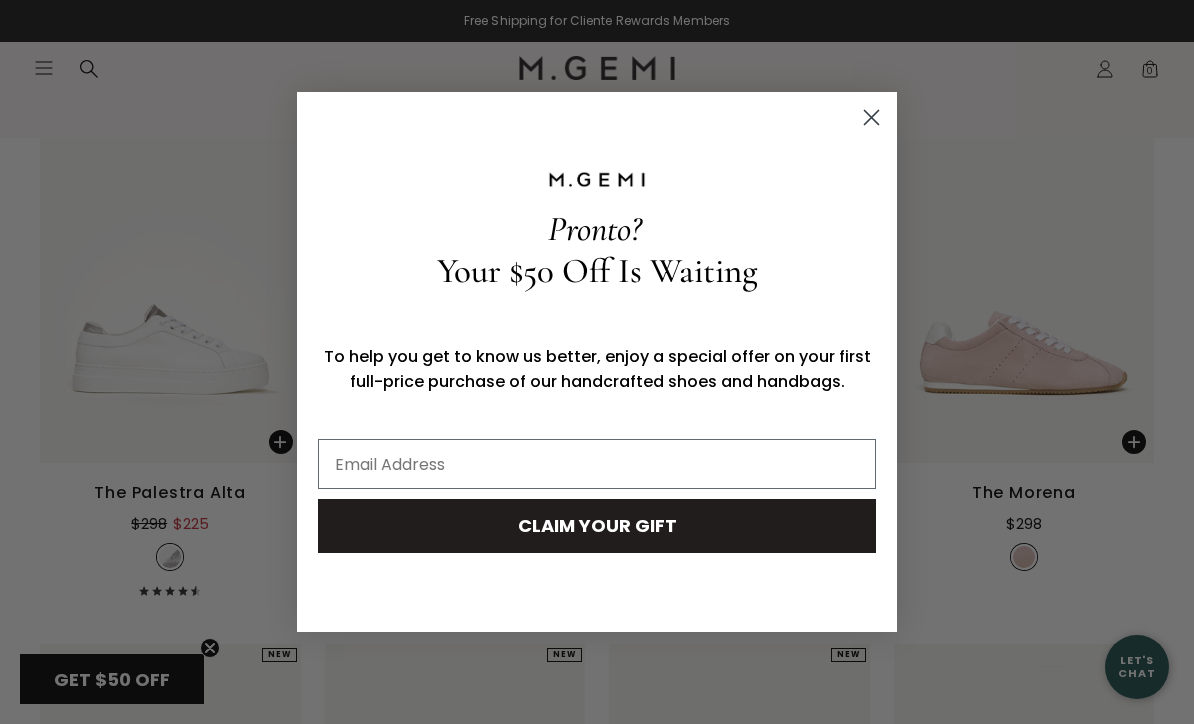click 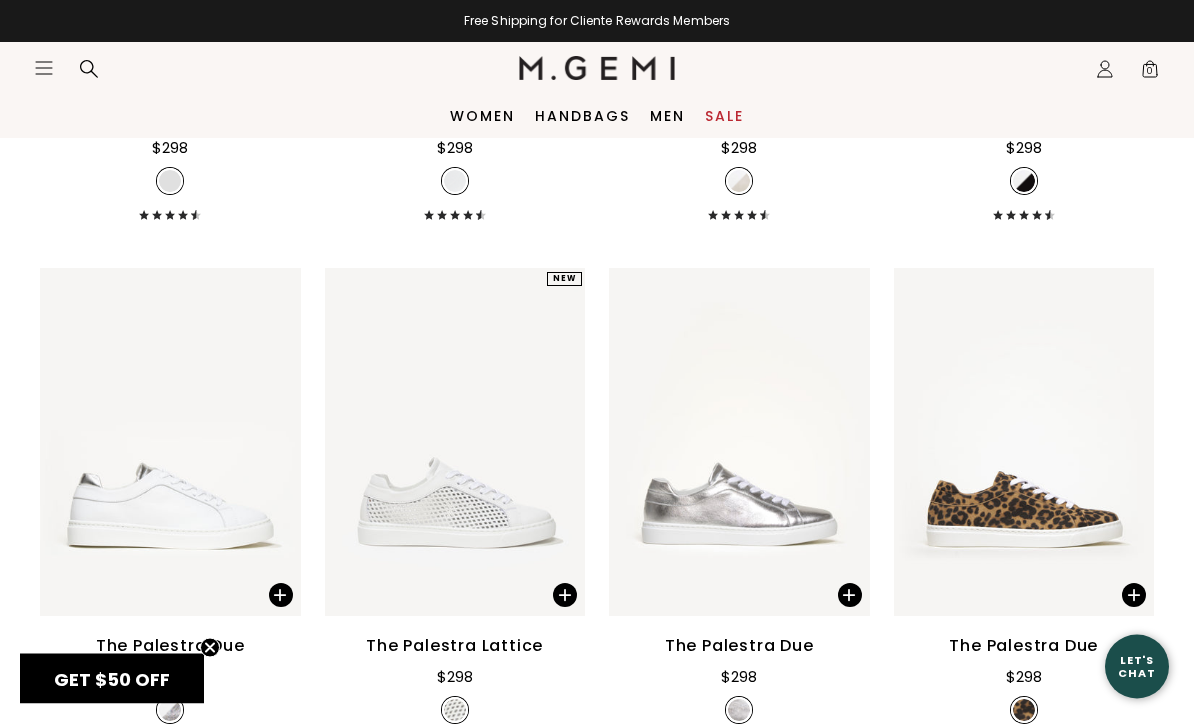 scroll, scrollTop: 650, scrollLeft: 0, axis: vertical 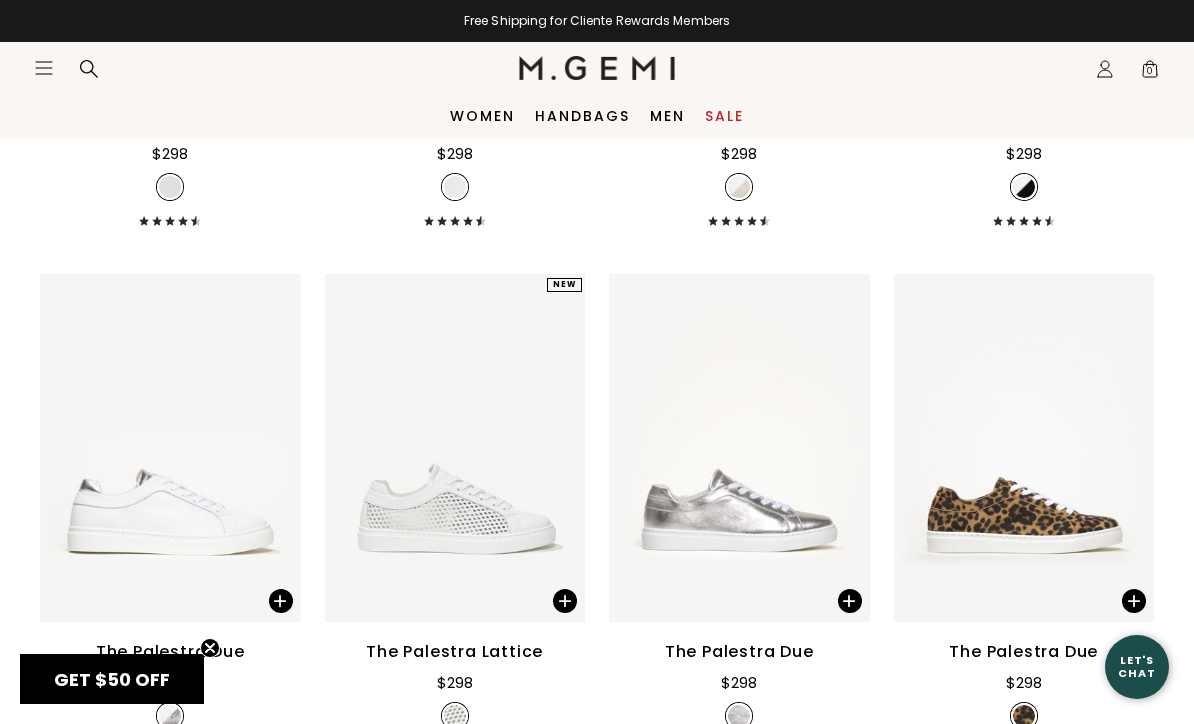click on "Icons/20x20/profile@2x" 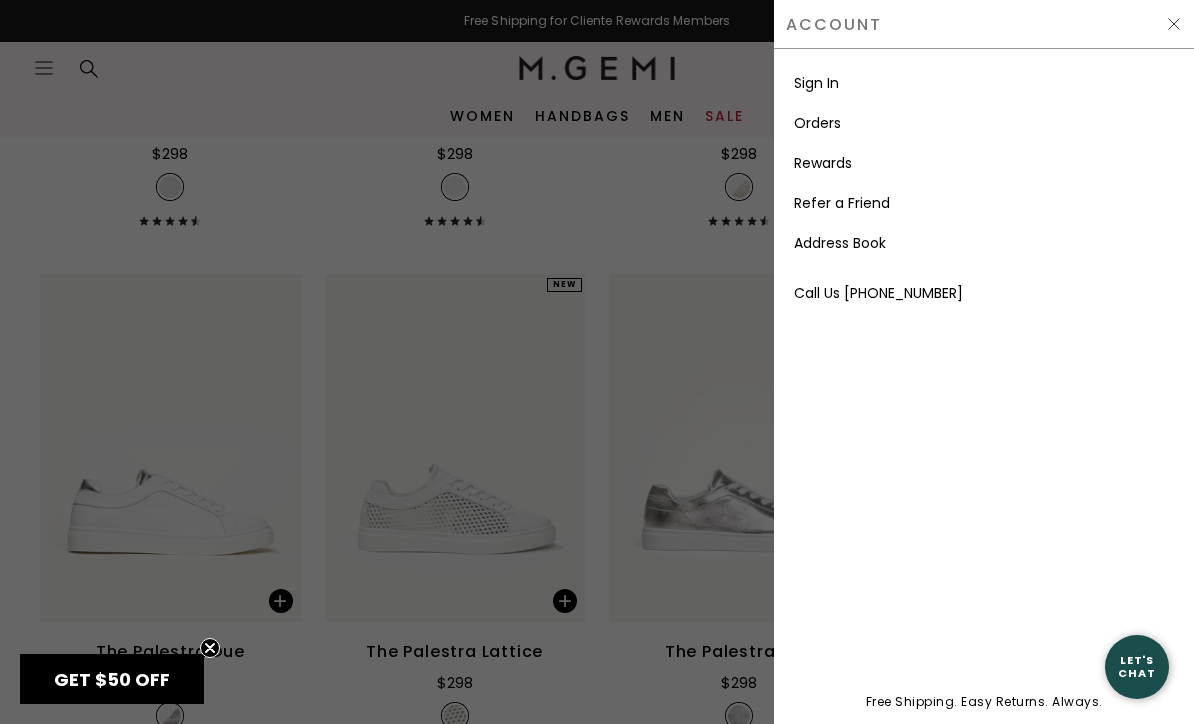scroll, scrollTop: 0, scrollLeft: 0, axis: both 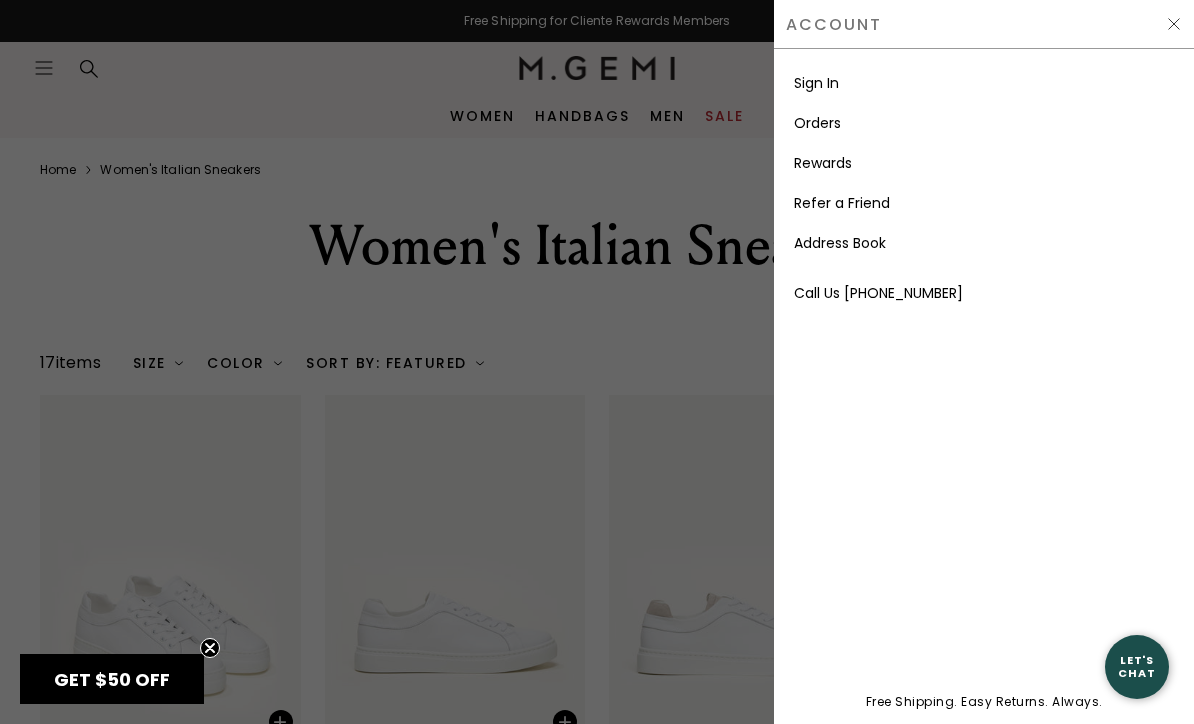 click on "Sign In" at bounding box center (816, 83) 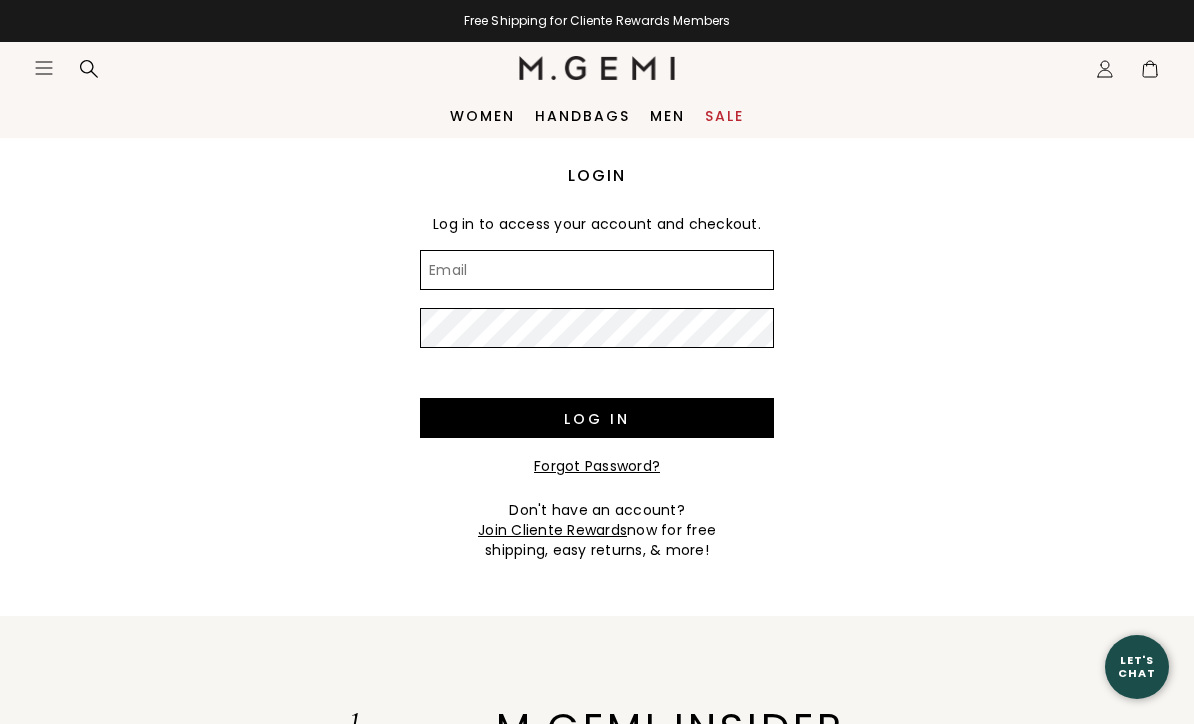 scroll, scrollTop: 0, scrollLeft: 0, axis: both 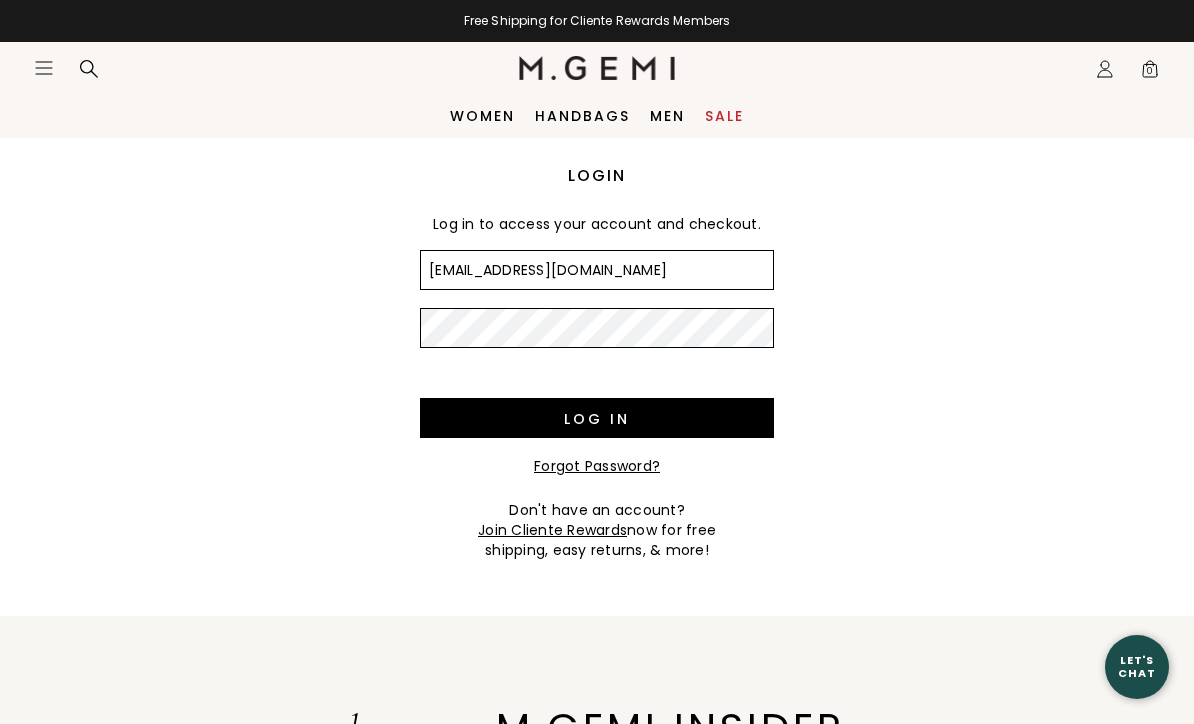 type on "[EMAIL_ADDRESS][DOMAIN_NAME]" 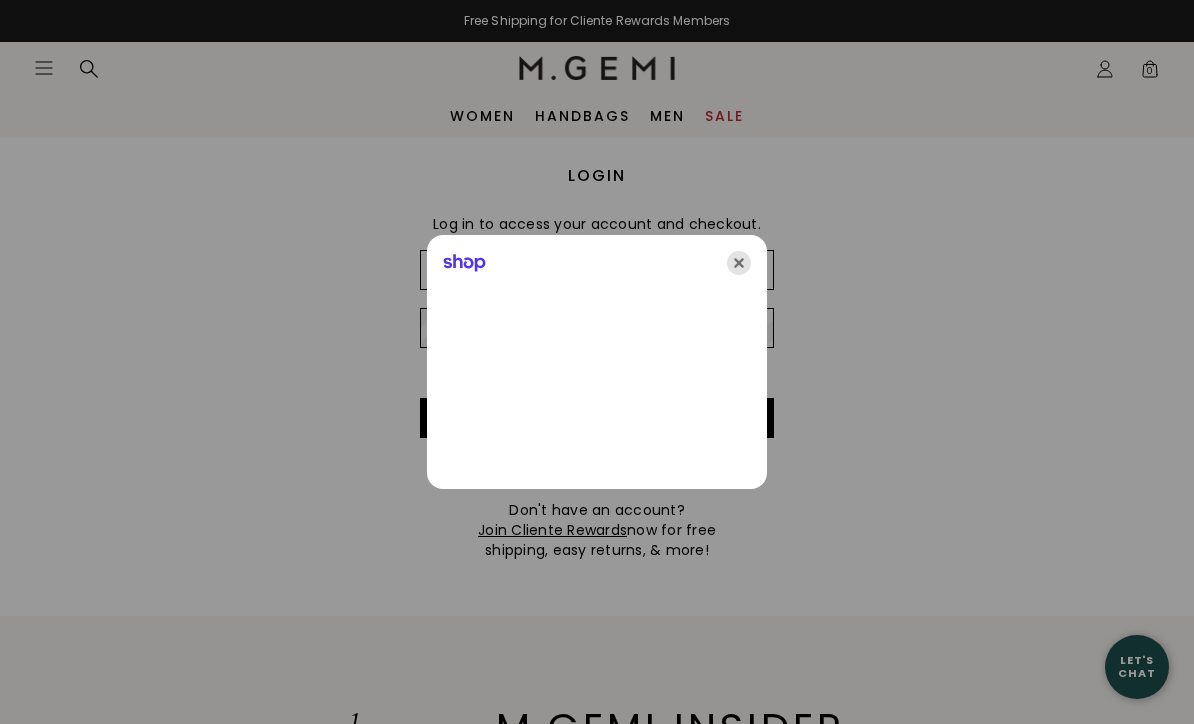 click 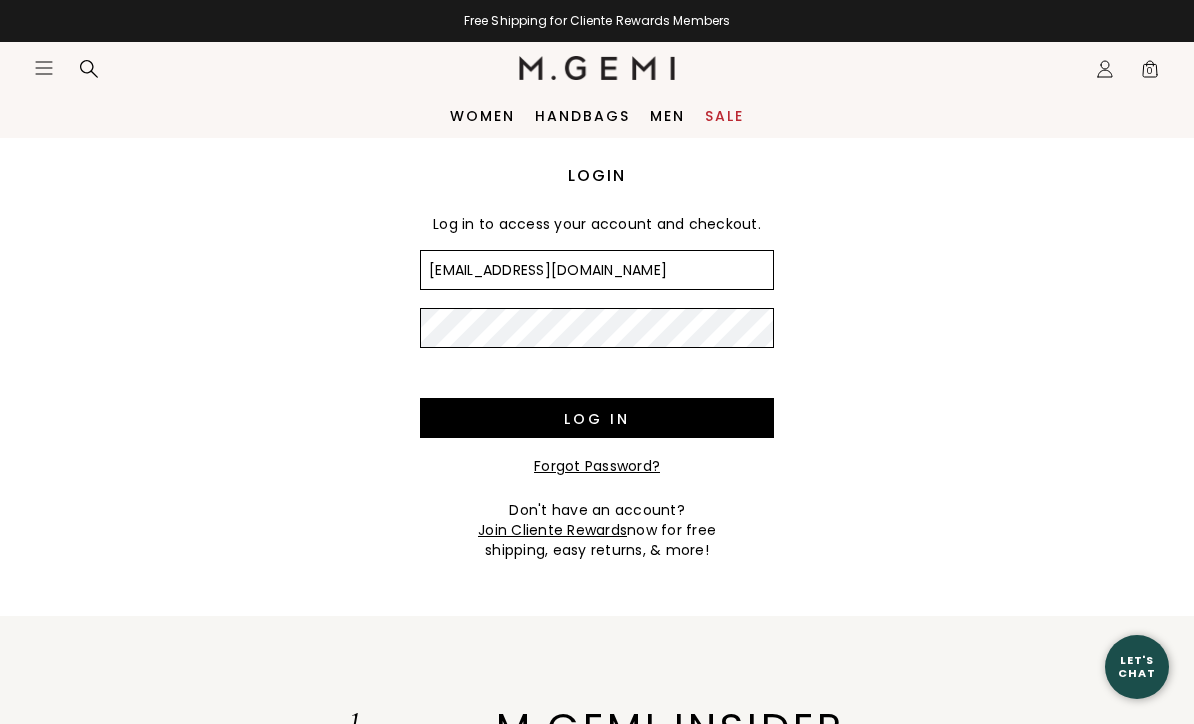 click on "Log in" at bounding box center (597, 418) 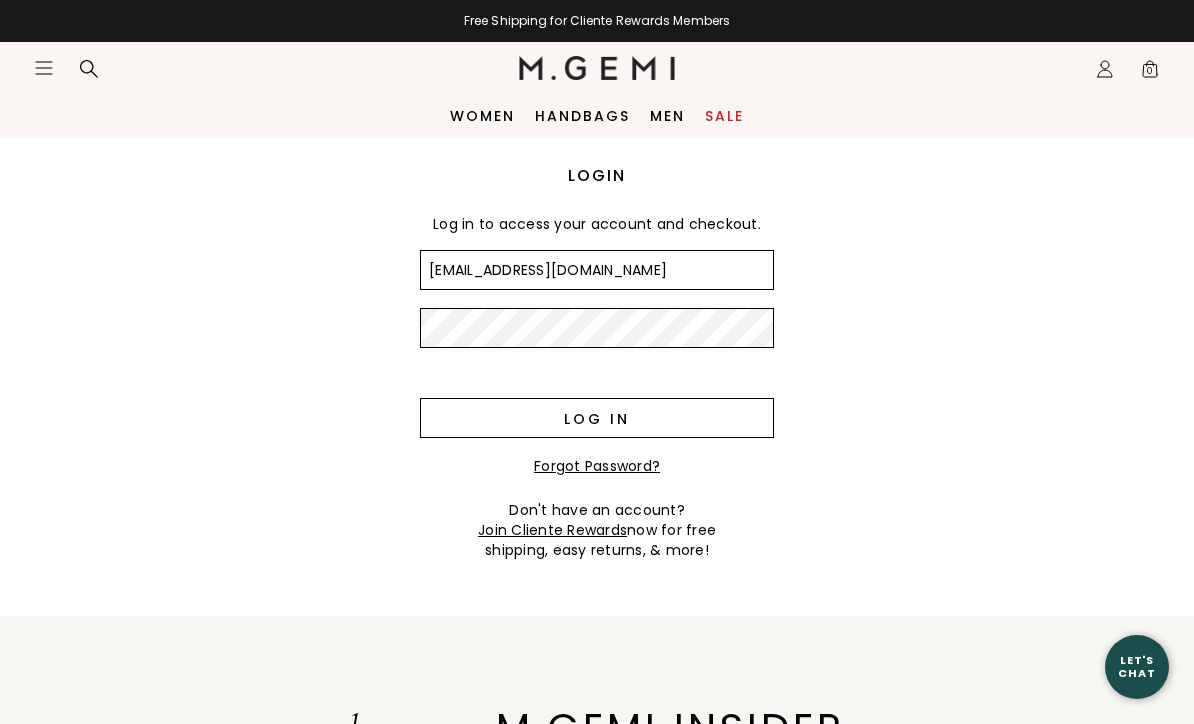 click on "Log in" at bounding box center (597, 418) 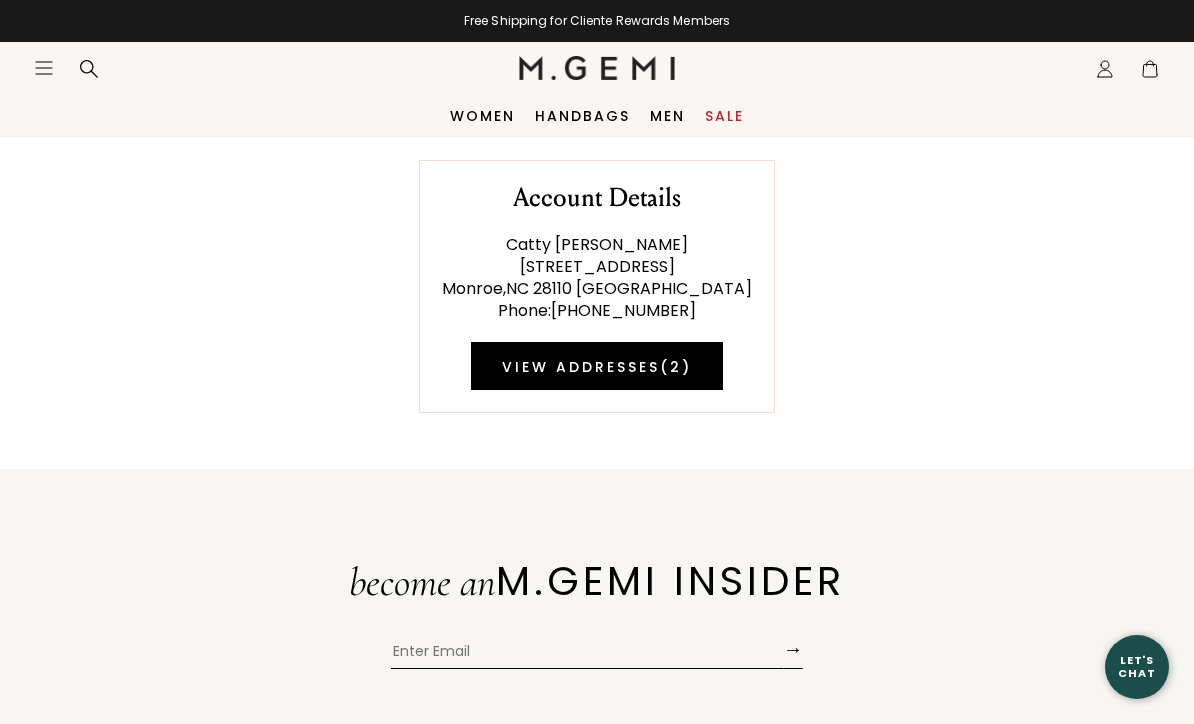 scroll, scrollTop: 0, scrollLeft: 0, axis: both 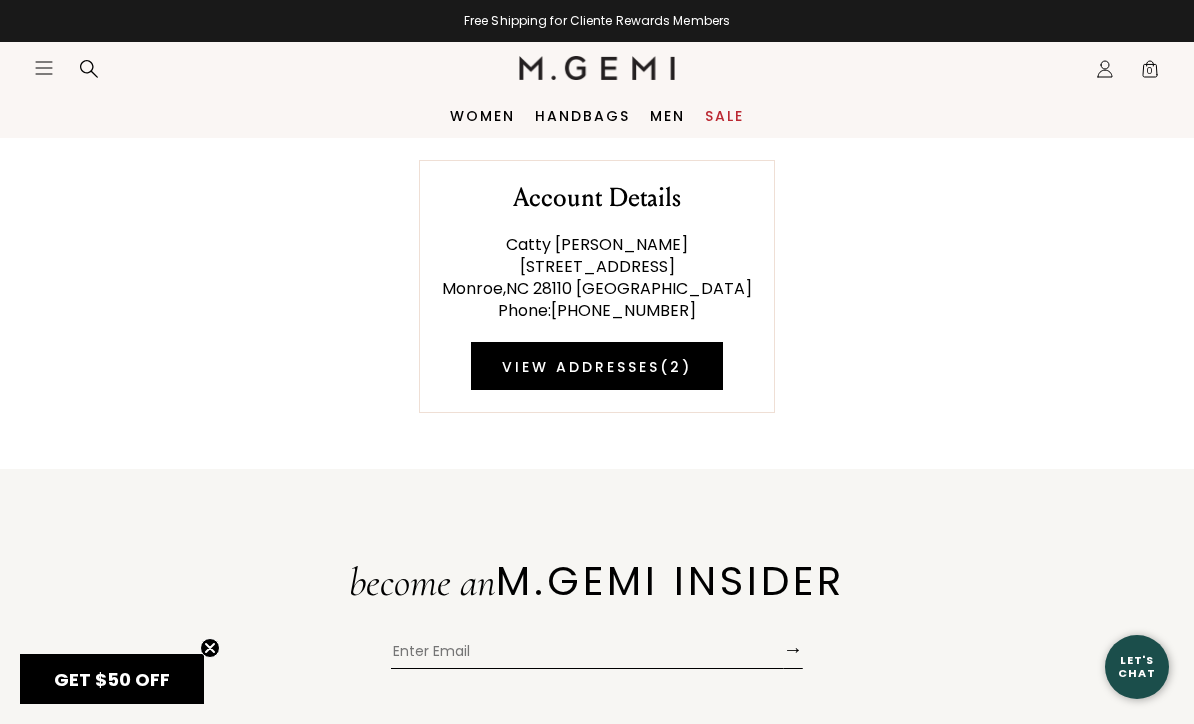 click on "Icons/20x20/profile@2x" 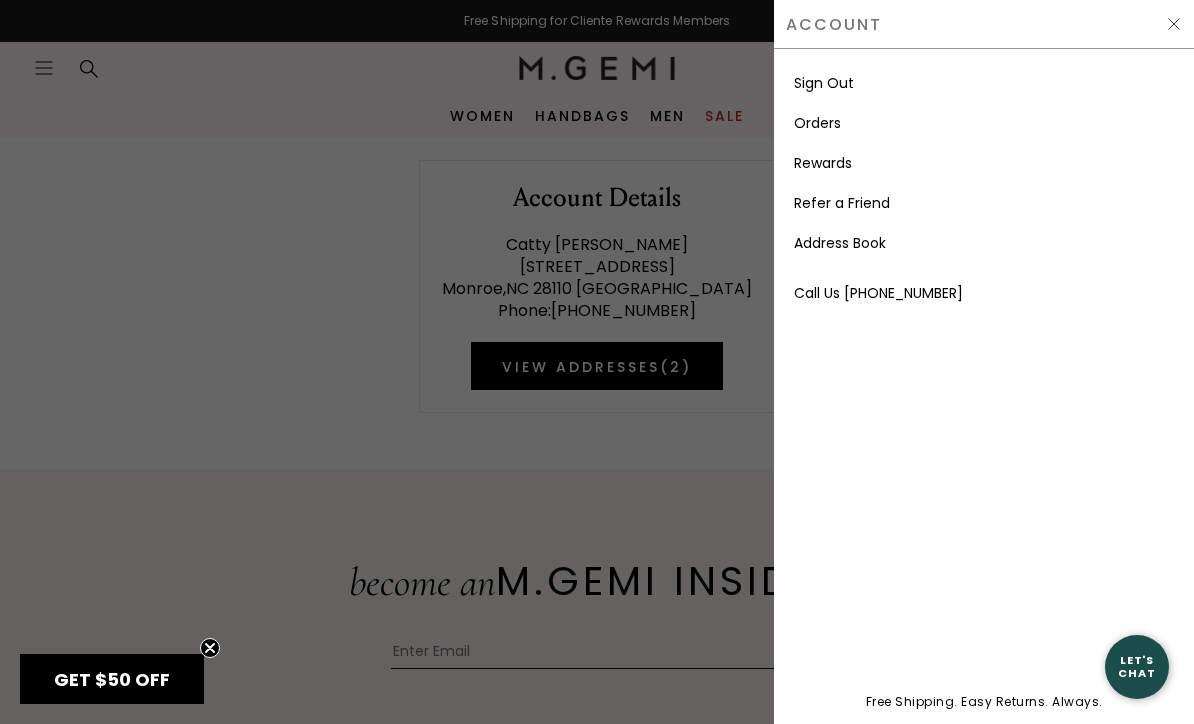 click on "Rewards" at bounding box center [823, 163] 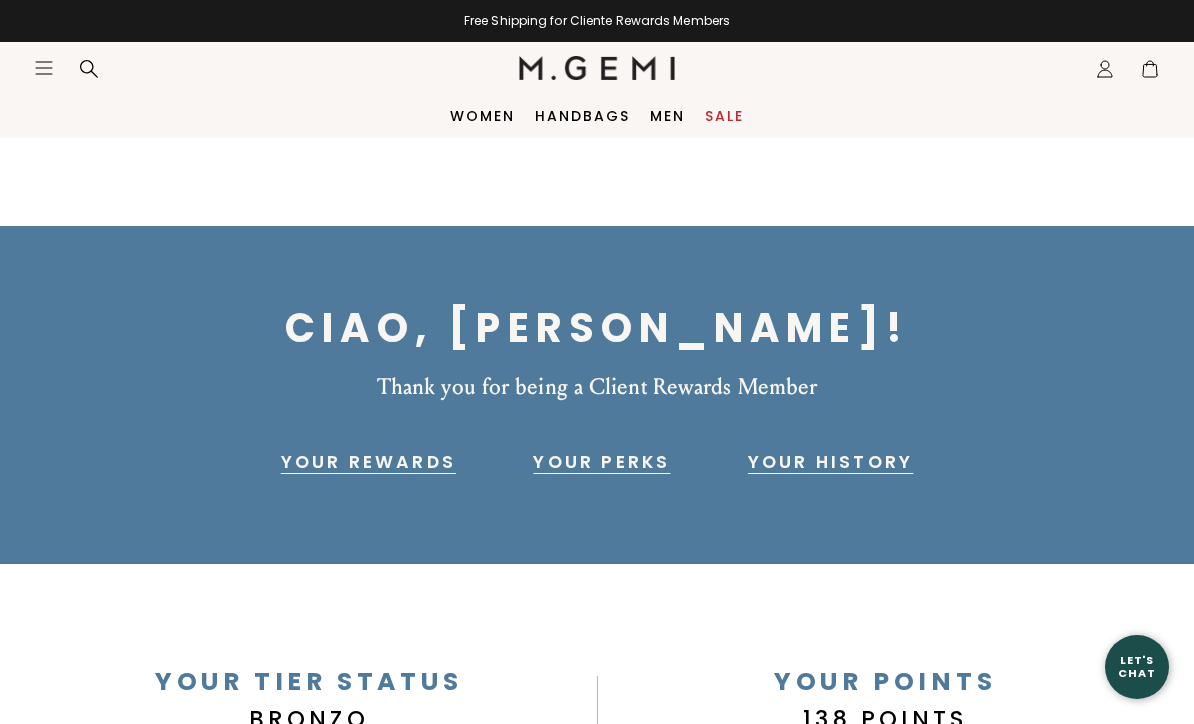scroll, scrollTop: 0, scrollLeft: 0, axis: both 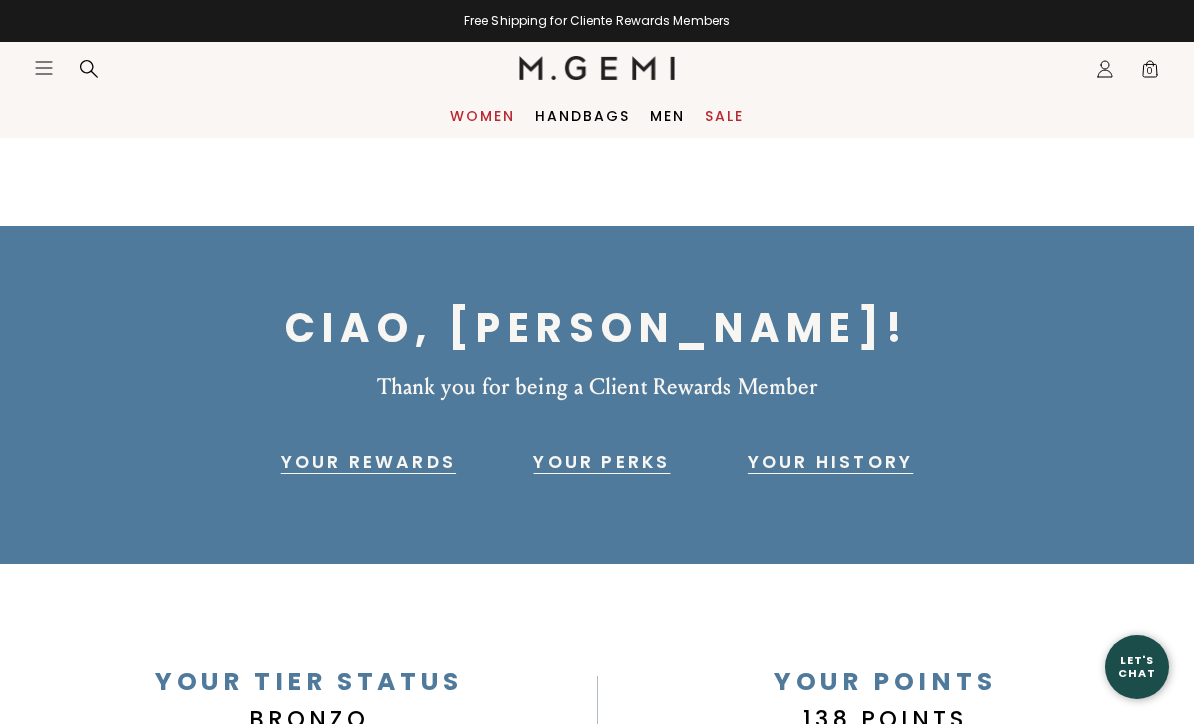 click on "Women" at bounding box center (482, 116) 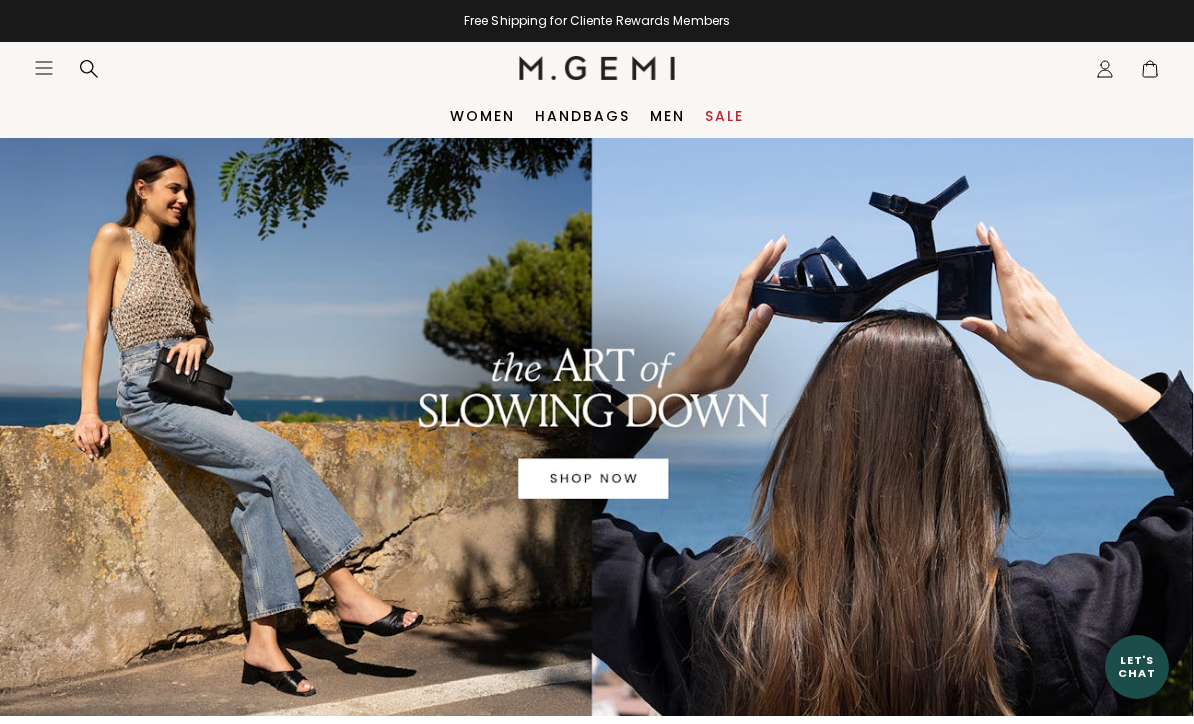 scroll, scrollTop: 0, scrollLeft: 0, axis: both 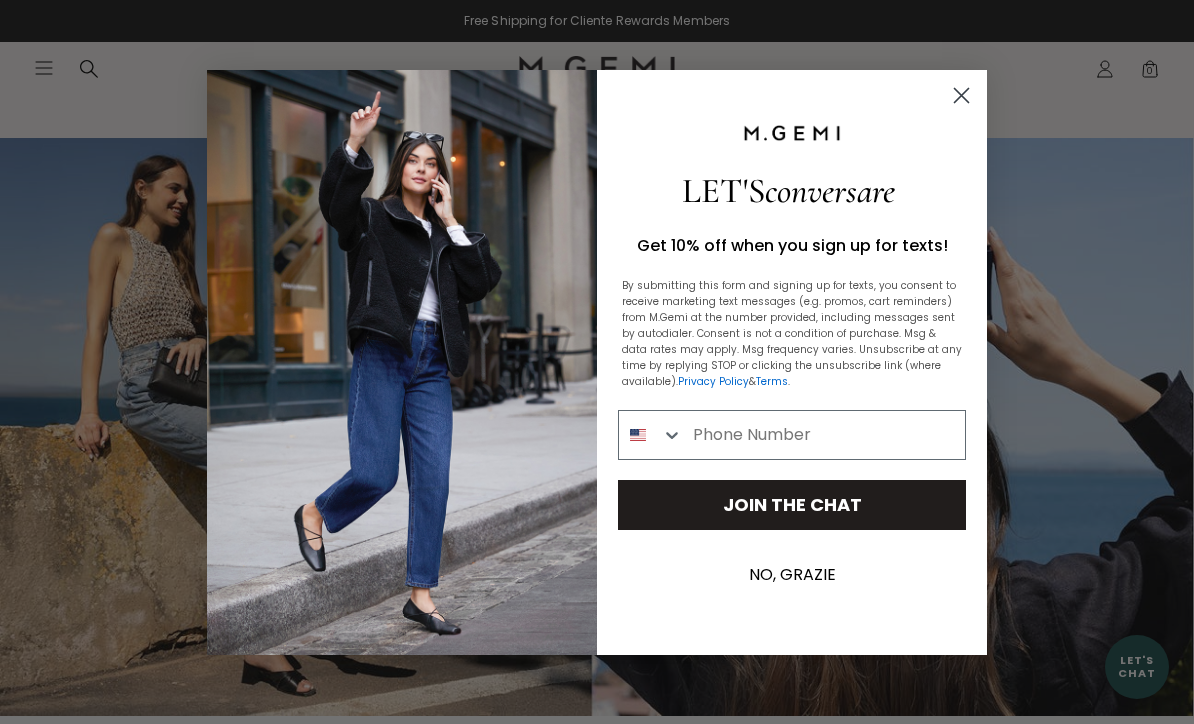 click 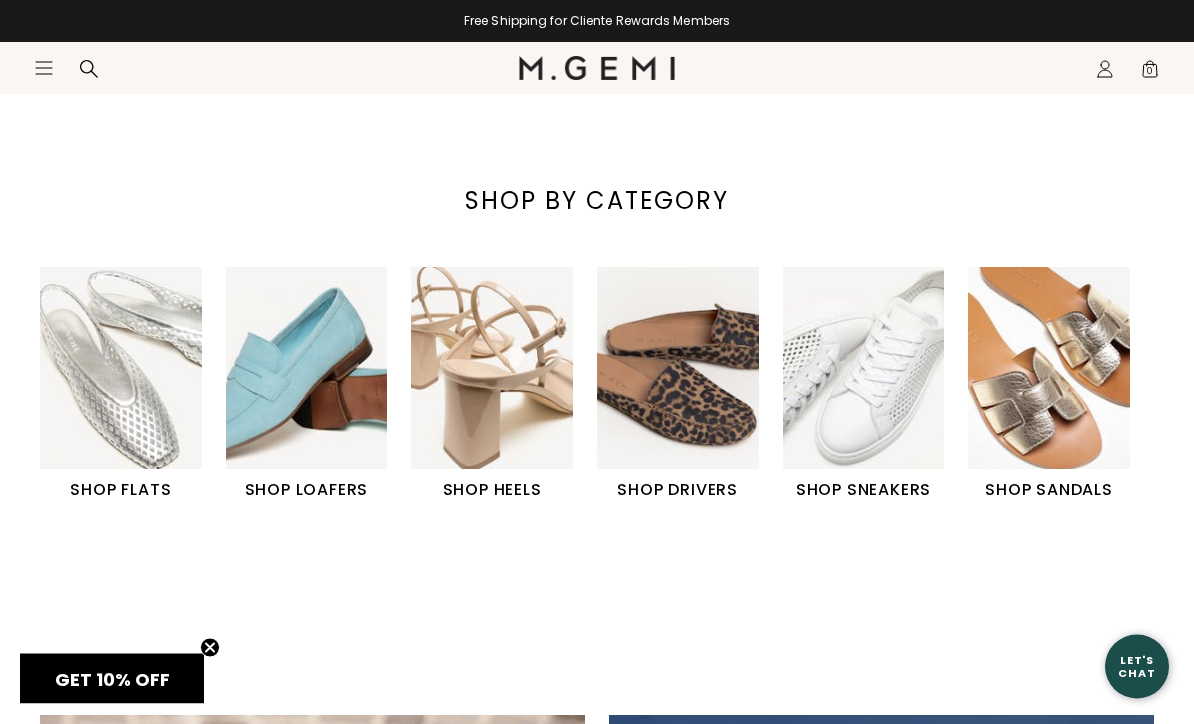 scroll, scrollTop: 713, scrollLeft: 0, axis: vertical 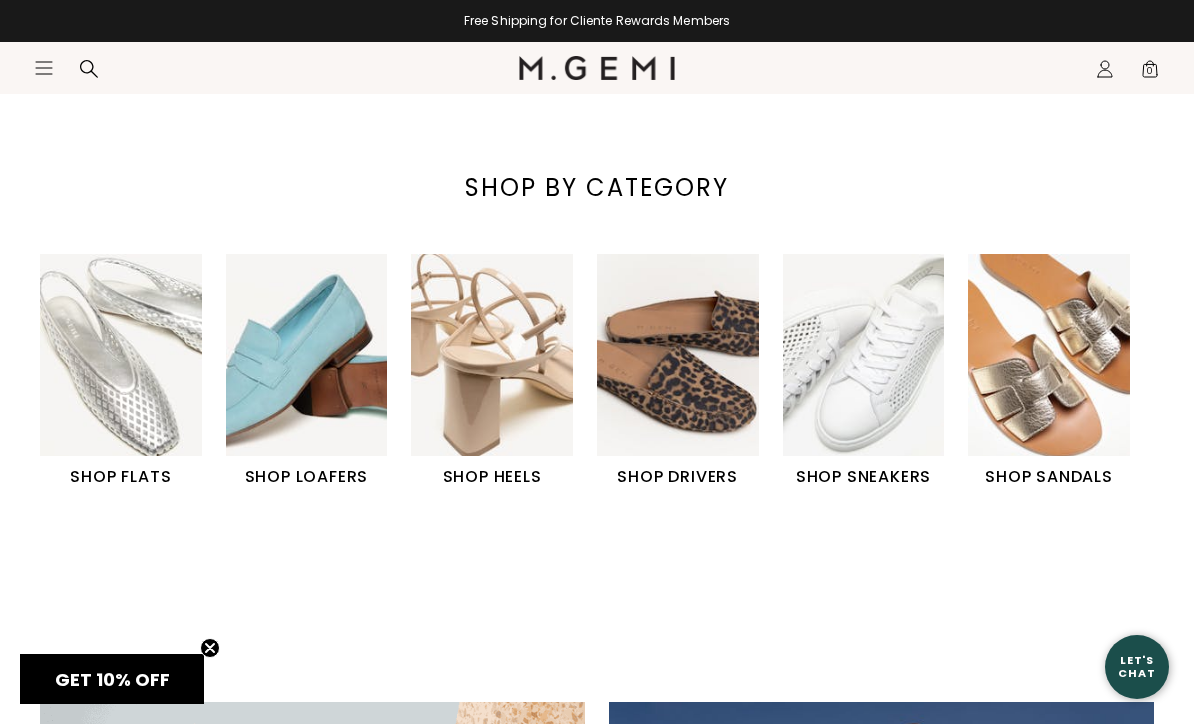 click at bounding box center (1049, 355) 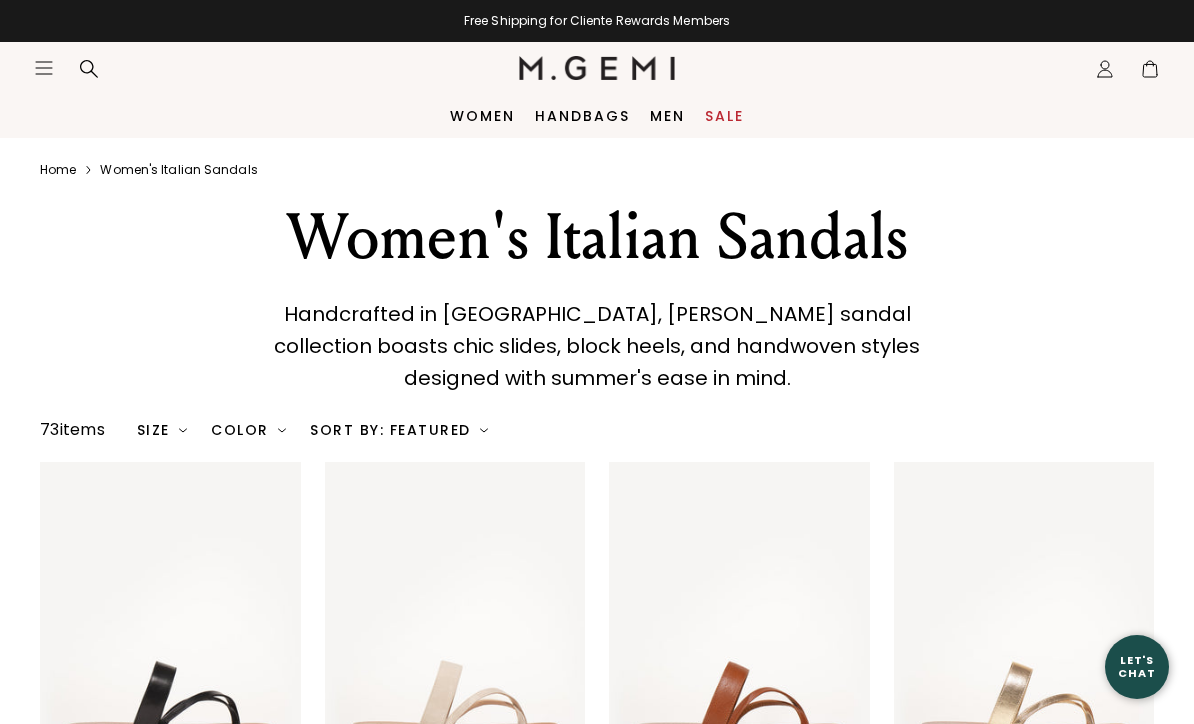 scroll, scrollTop: 0, scrollLeft: 0, axis: both 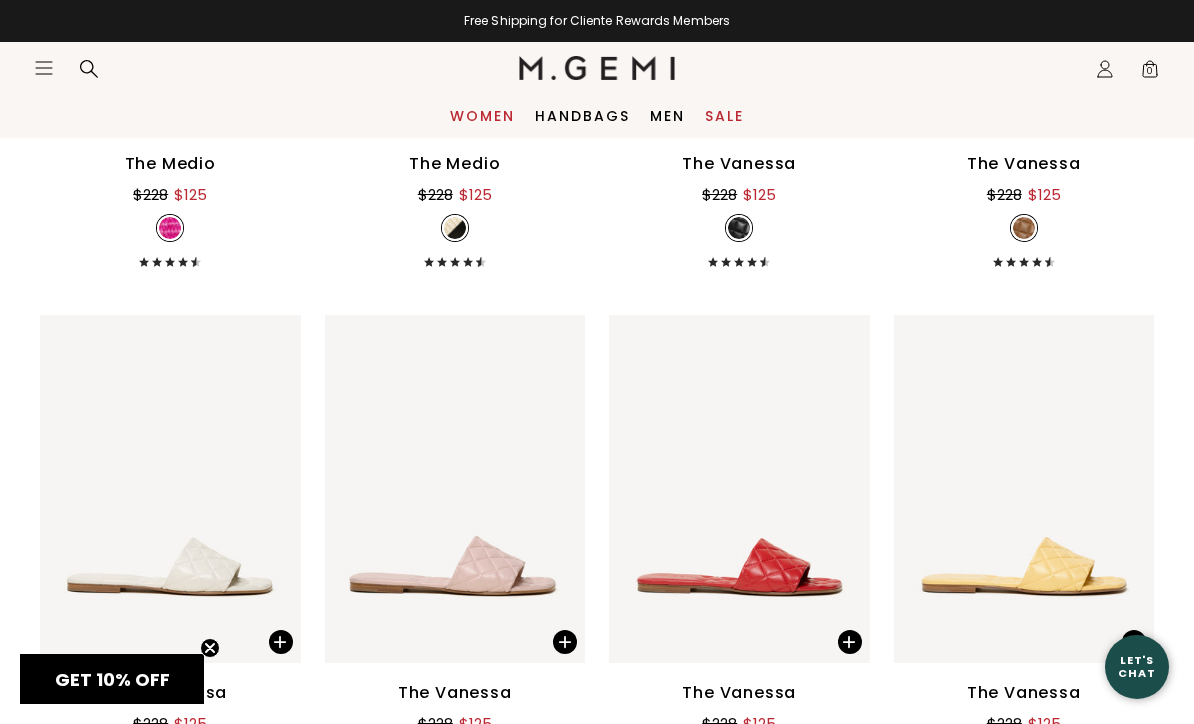 click on "Women" at bounding box center [482, 116] 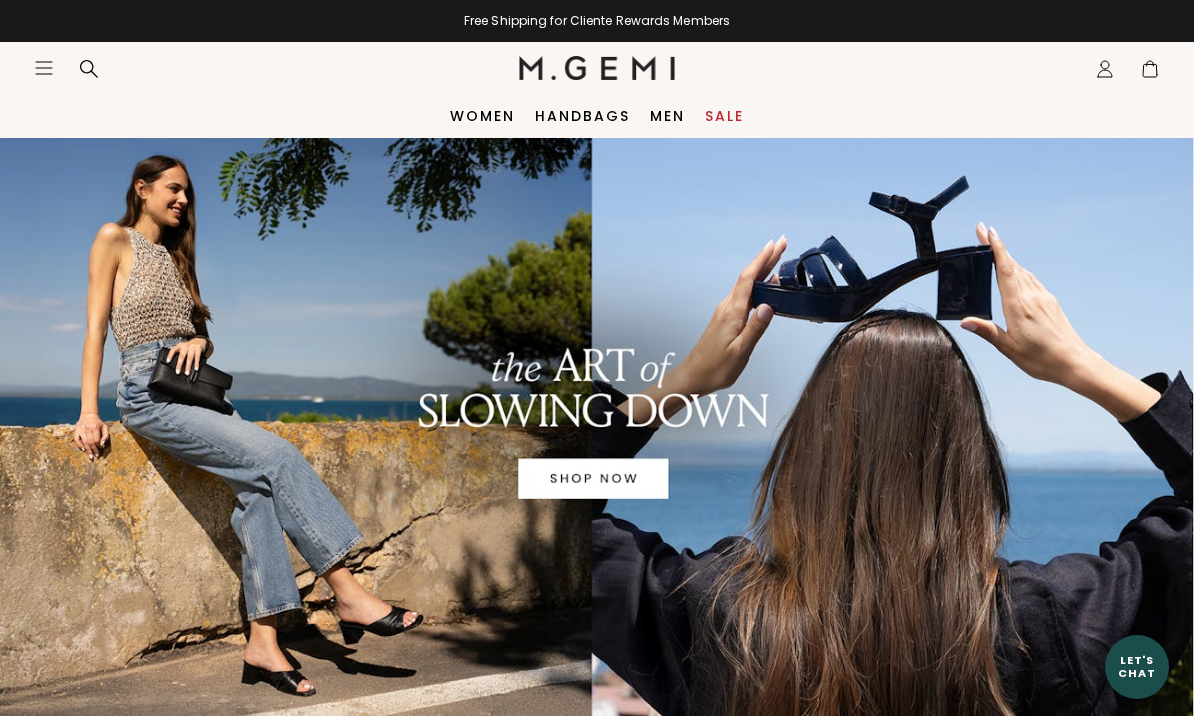 scroll, scrollTop: 0, scrollLeft: 0, axis: both 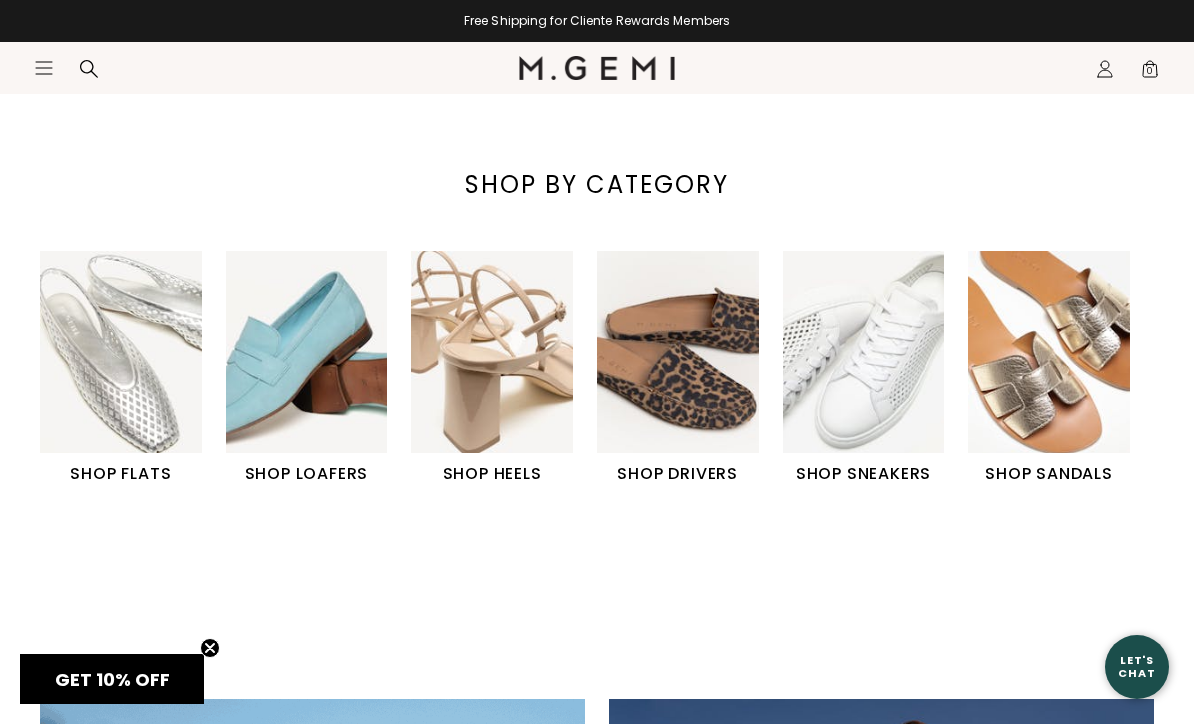 click at bounding box center (121, 352) 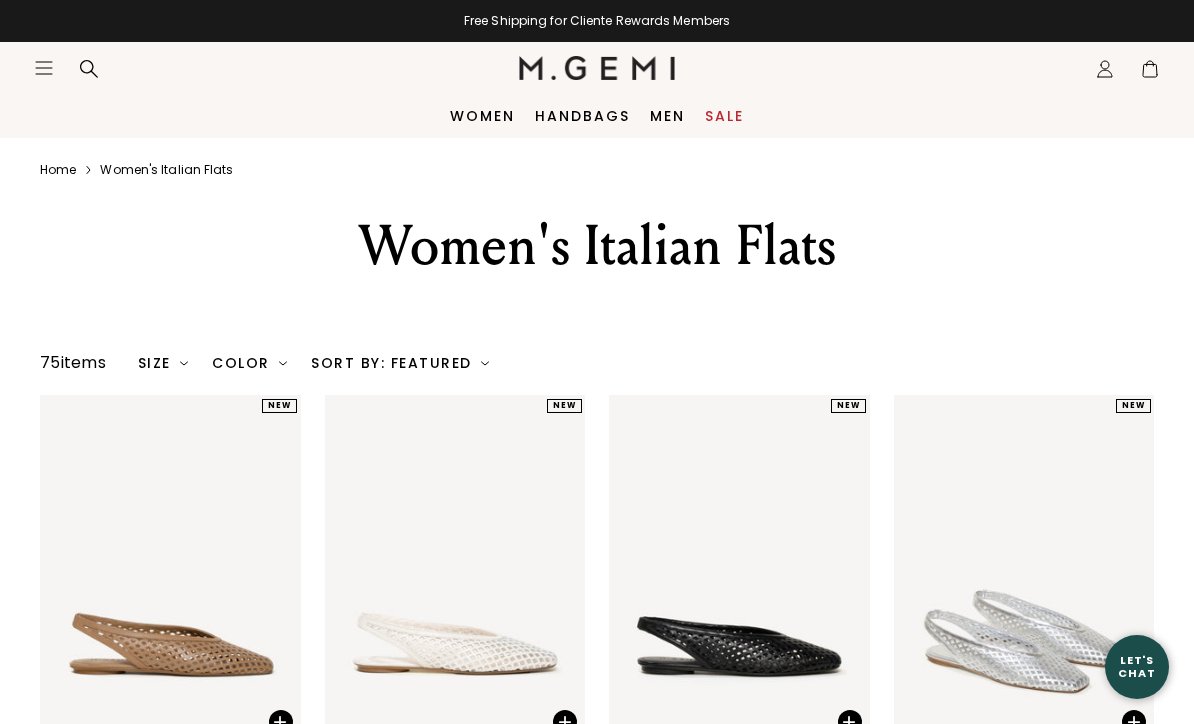scroll, scrollTop: 0, scrollLeft: 0, axis: both 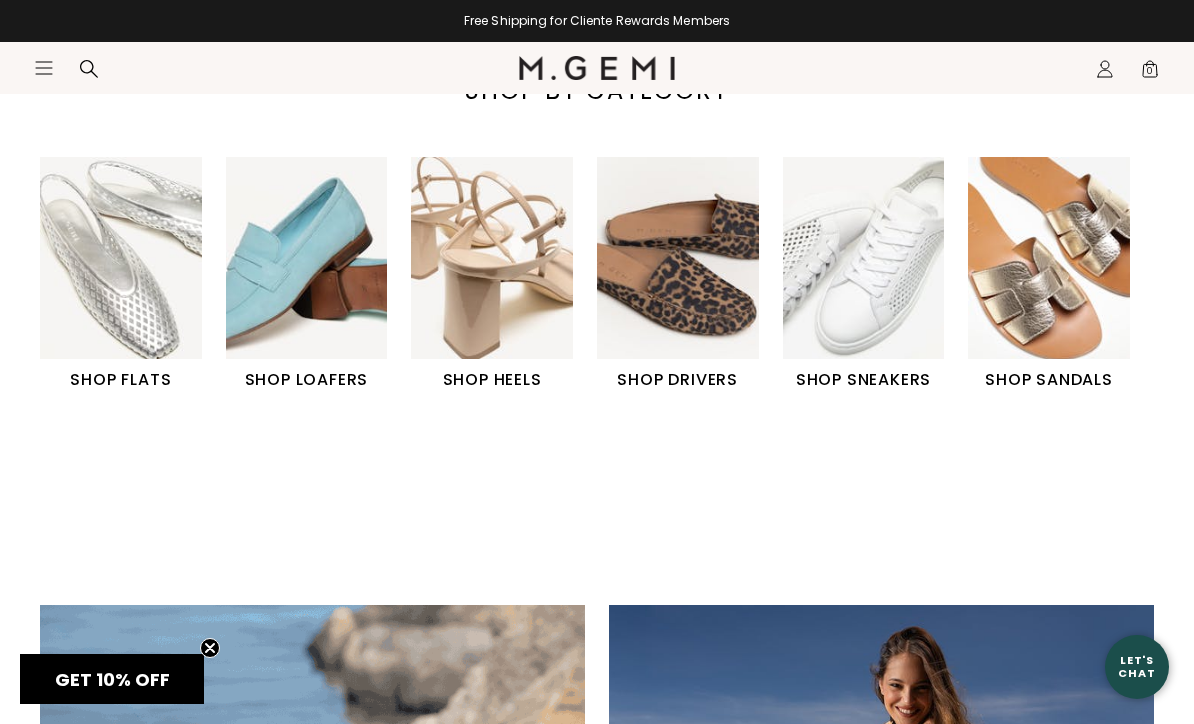 click at bounding box center [492, 258] 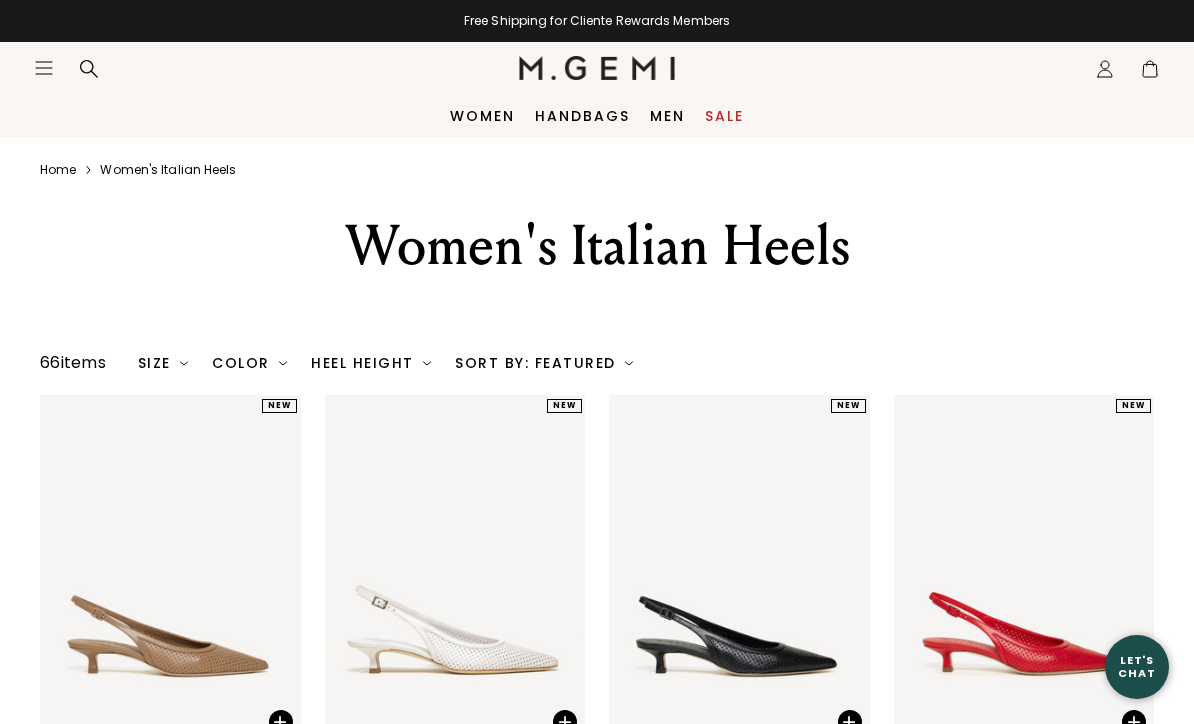 scroll, scrollTop: 0, scrollLeft: 0, axis: both 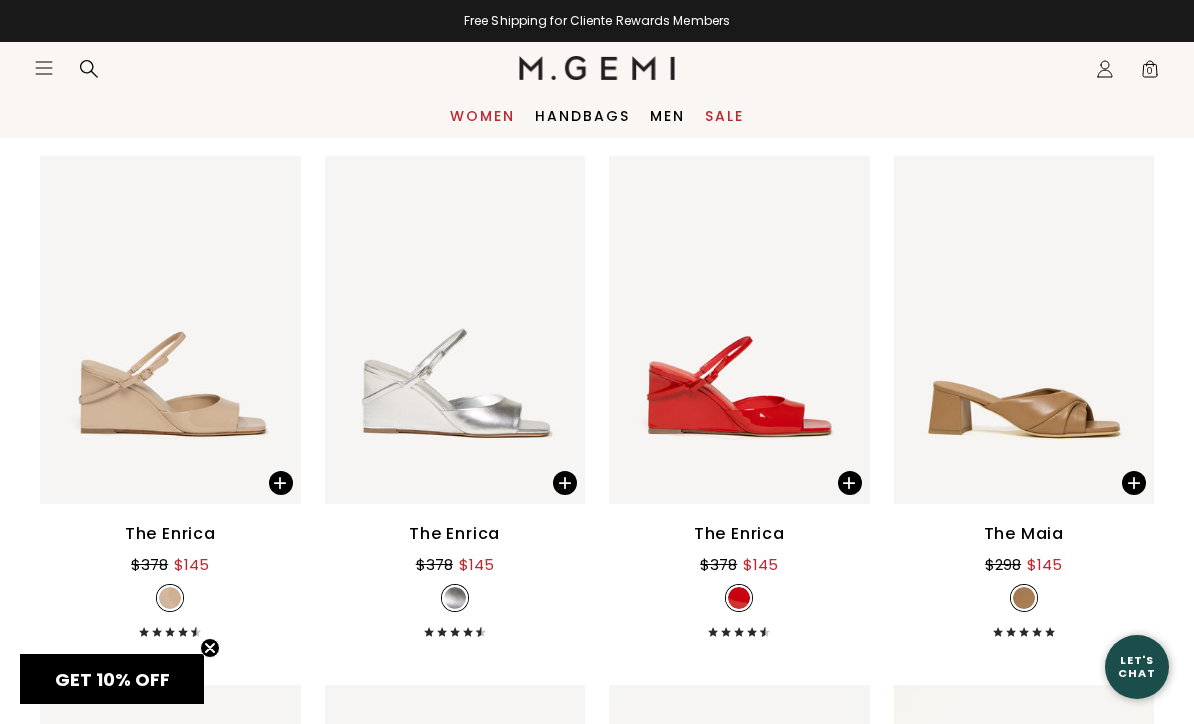 click on "Women" at bounding box center [482, 116] 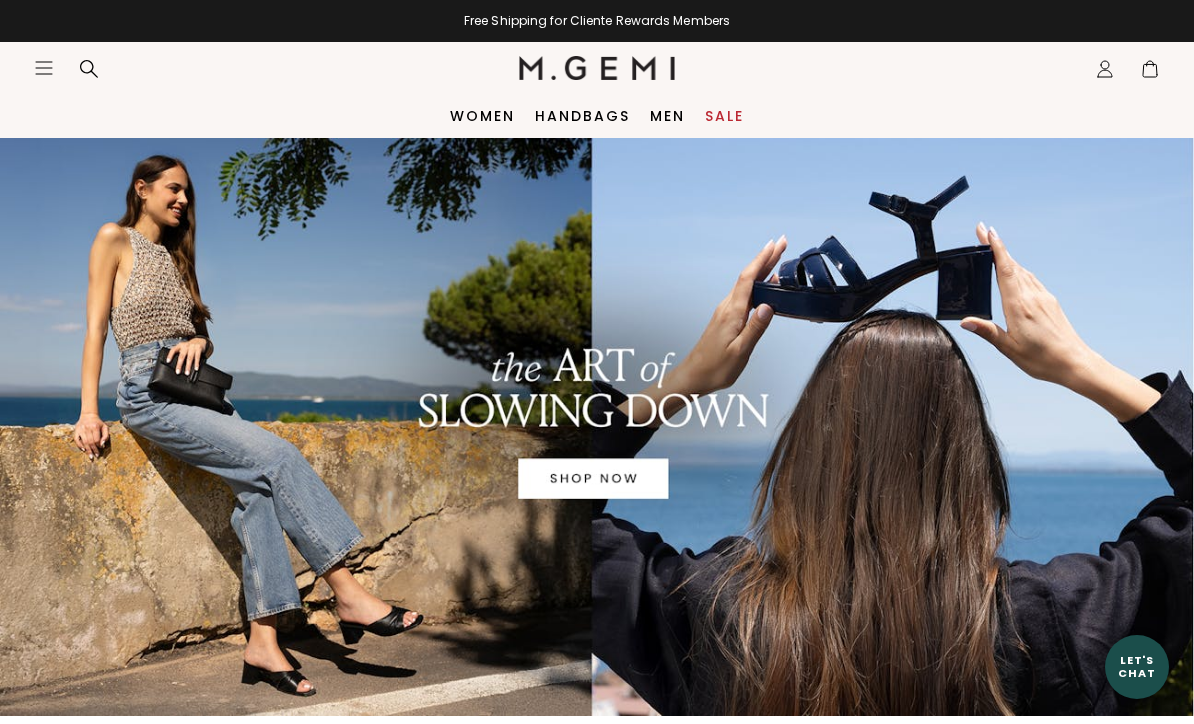 scroll, scrollTop: 0, scrollLeft: 0, axis: both 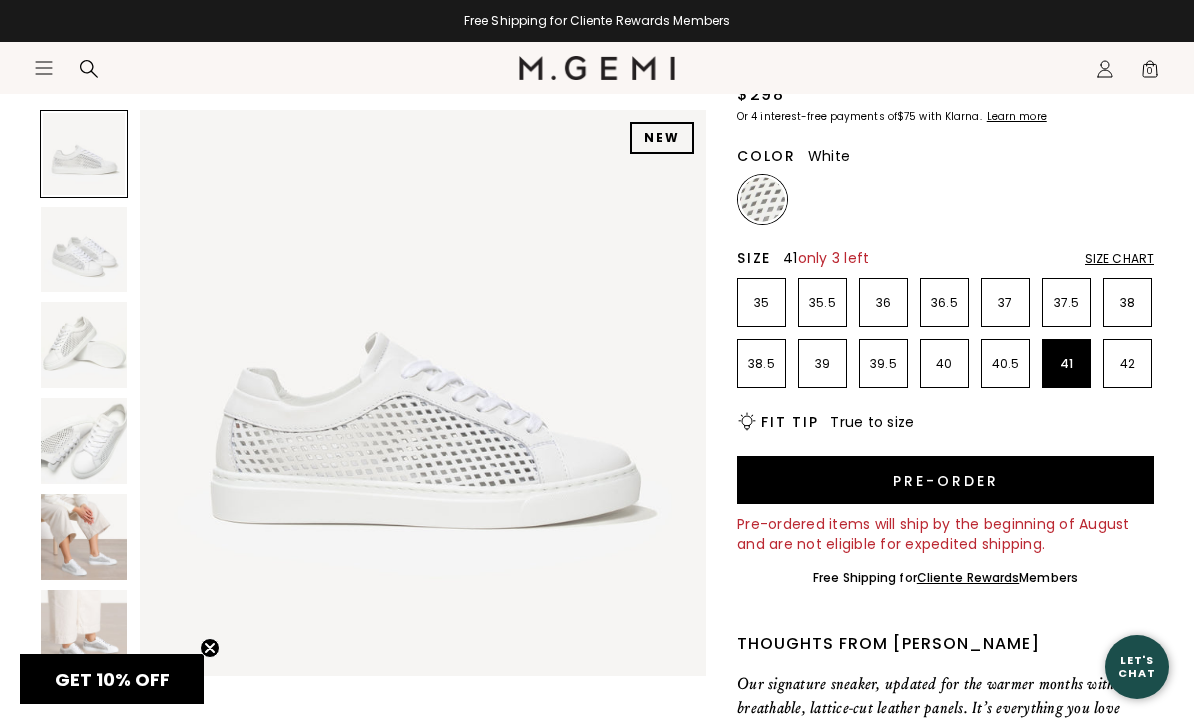 click on "41" at bounding box center (1066, 364) 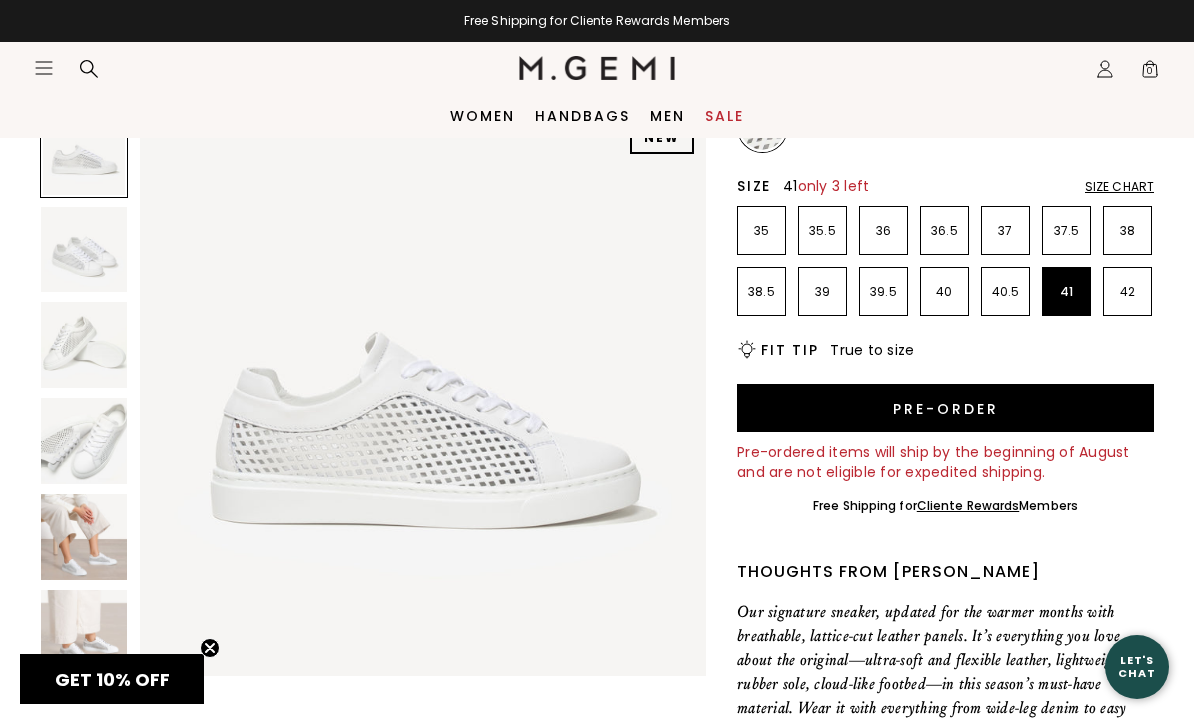 scroll, scrollTop: 284, scrollLeft: 0, axis: vertical 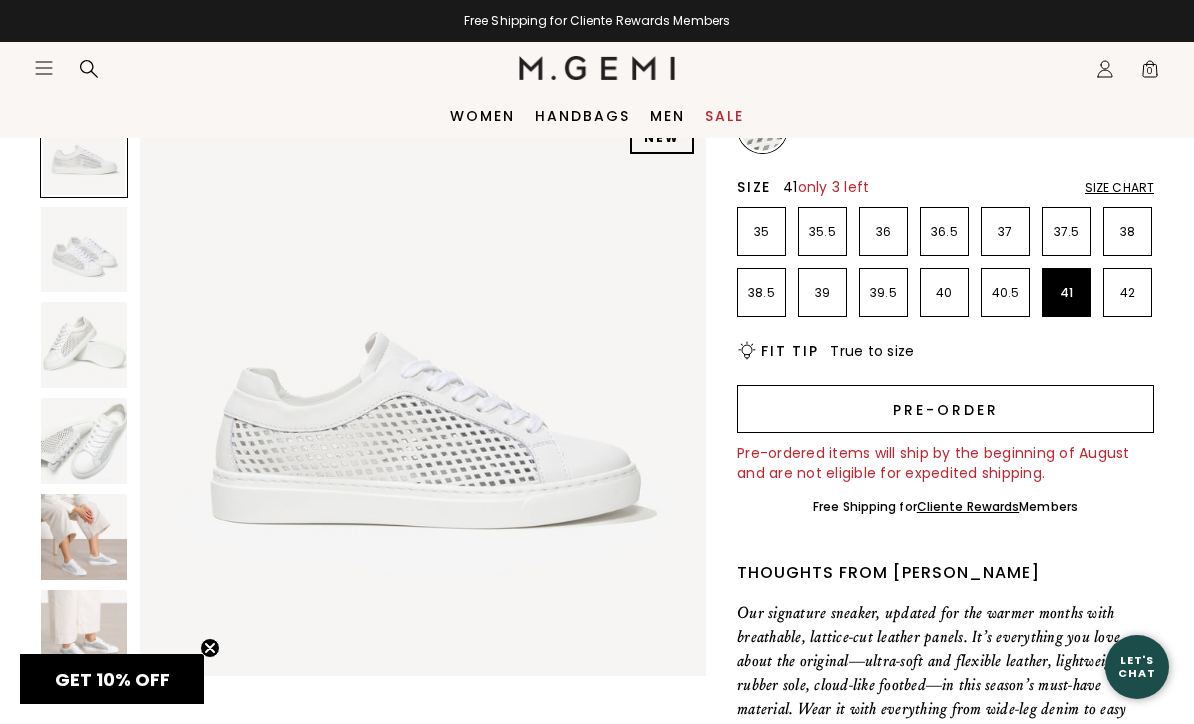 click on "Pre-order" at bounding box center (945, 409) 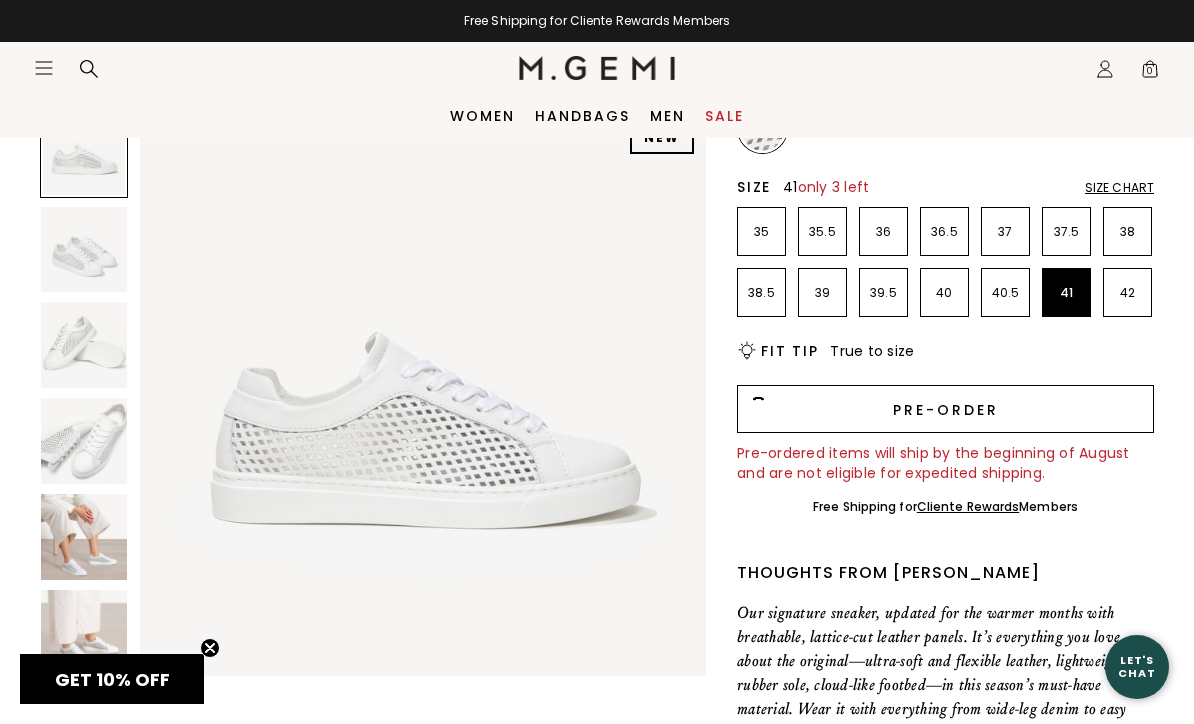 scroll, scrollTop: 1, scrollLeft: 0, axis: vertical 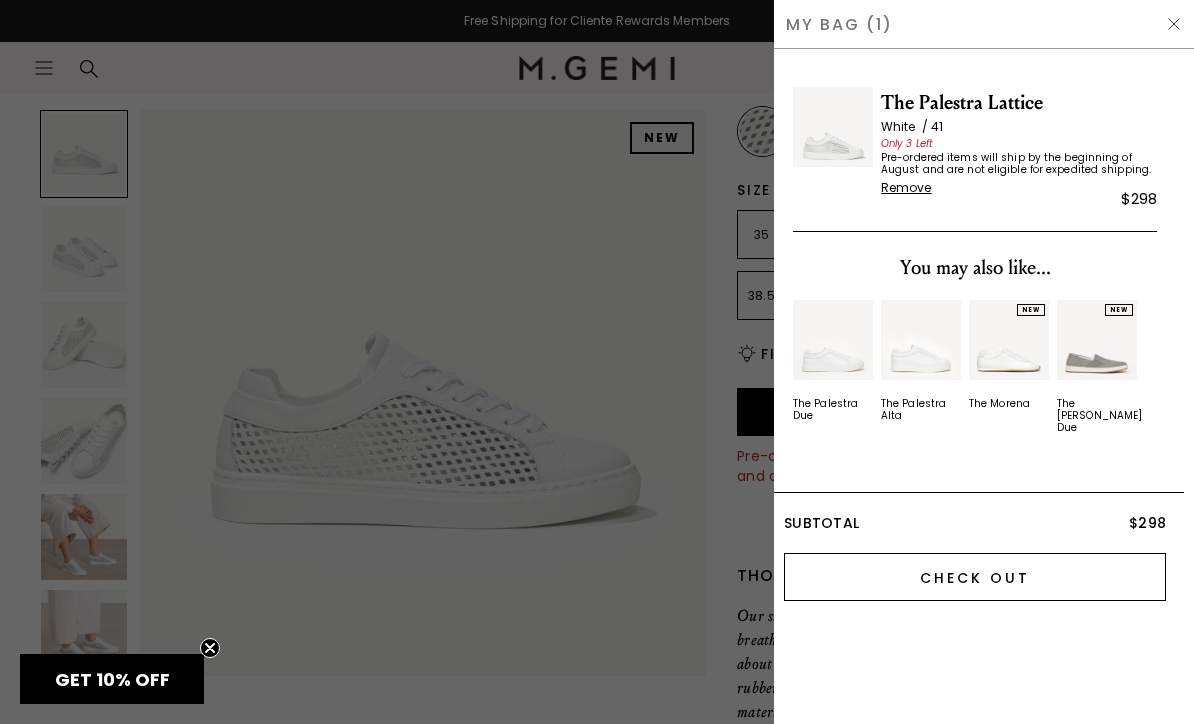 click on "Check Out" at bounding box center (975, 577) 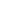 scroll, scrollTop: 0, scrollLeft: 0, axis: both 